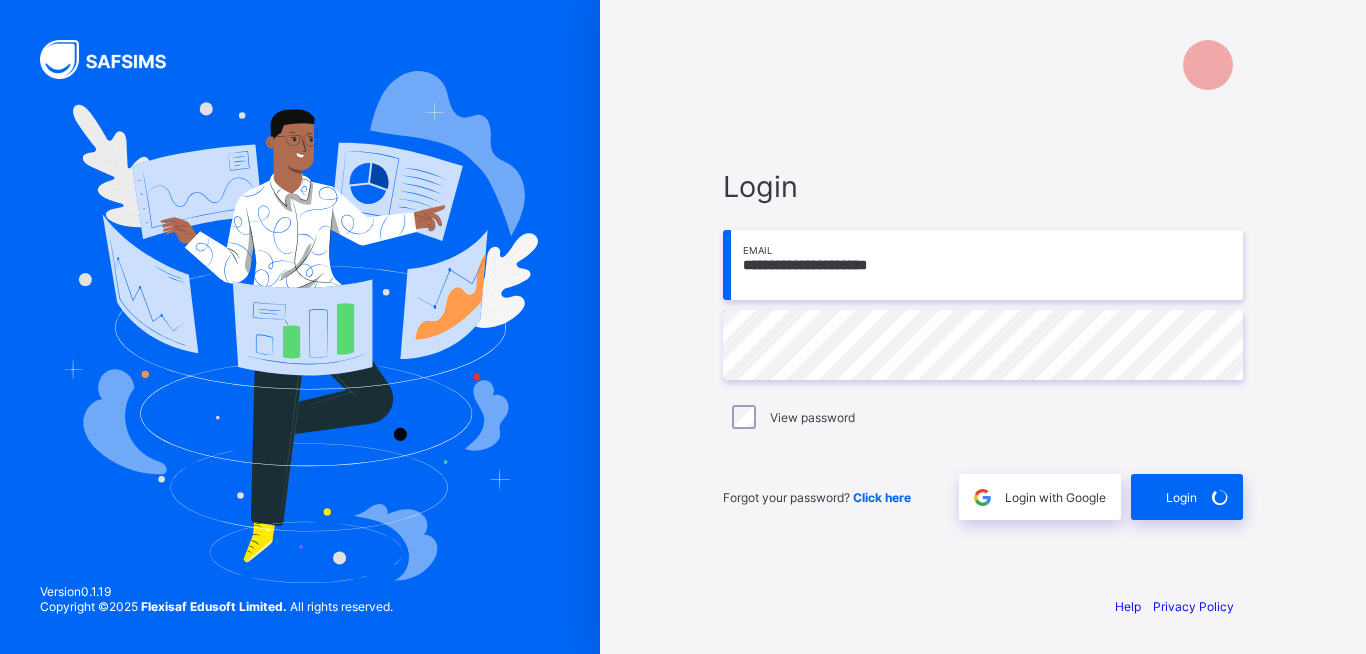 scroll, scrollTop: 0, scrollLeft: 0, axis: both 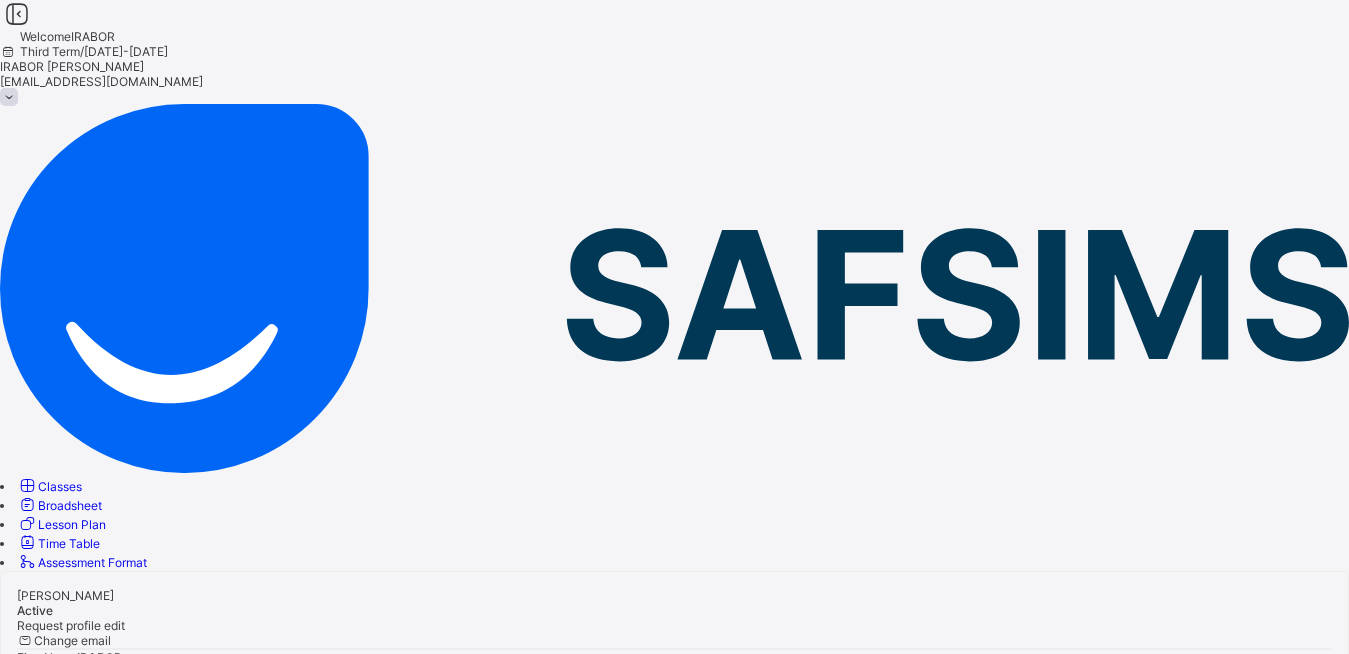 click on "Classes" at bounding box center (60, 486) 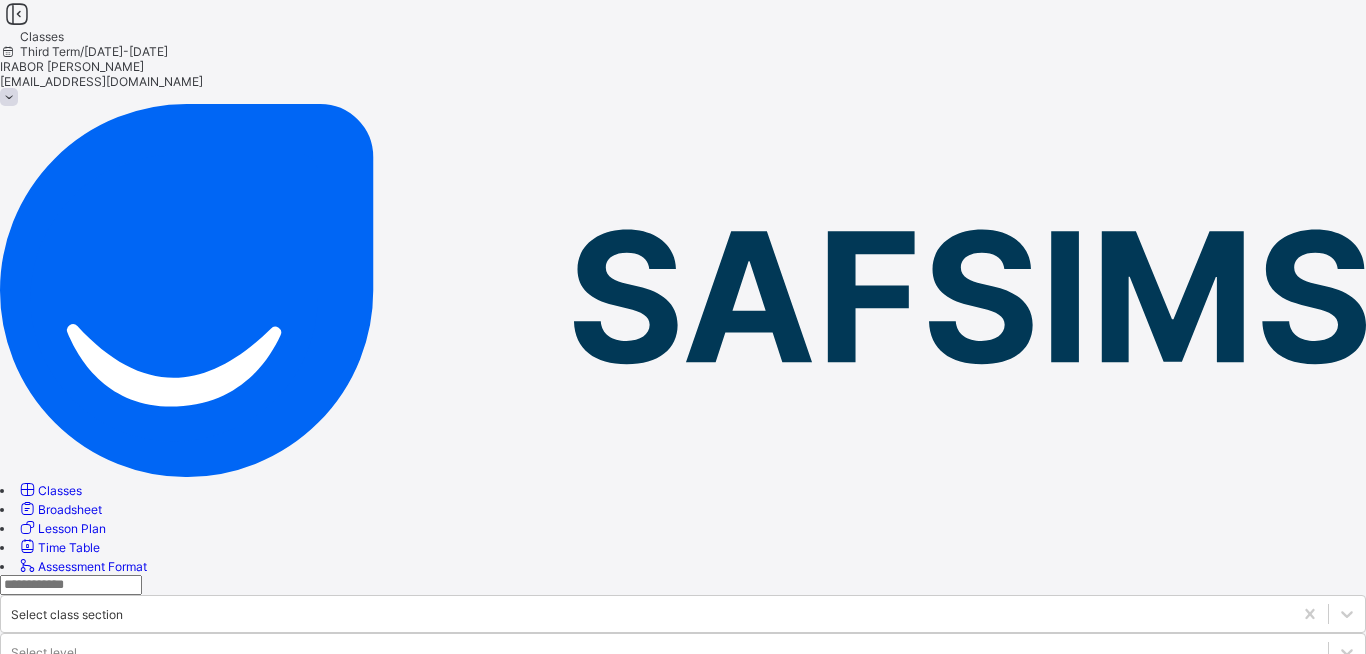 click at bounding box center [683, 819] 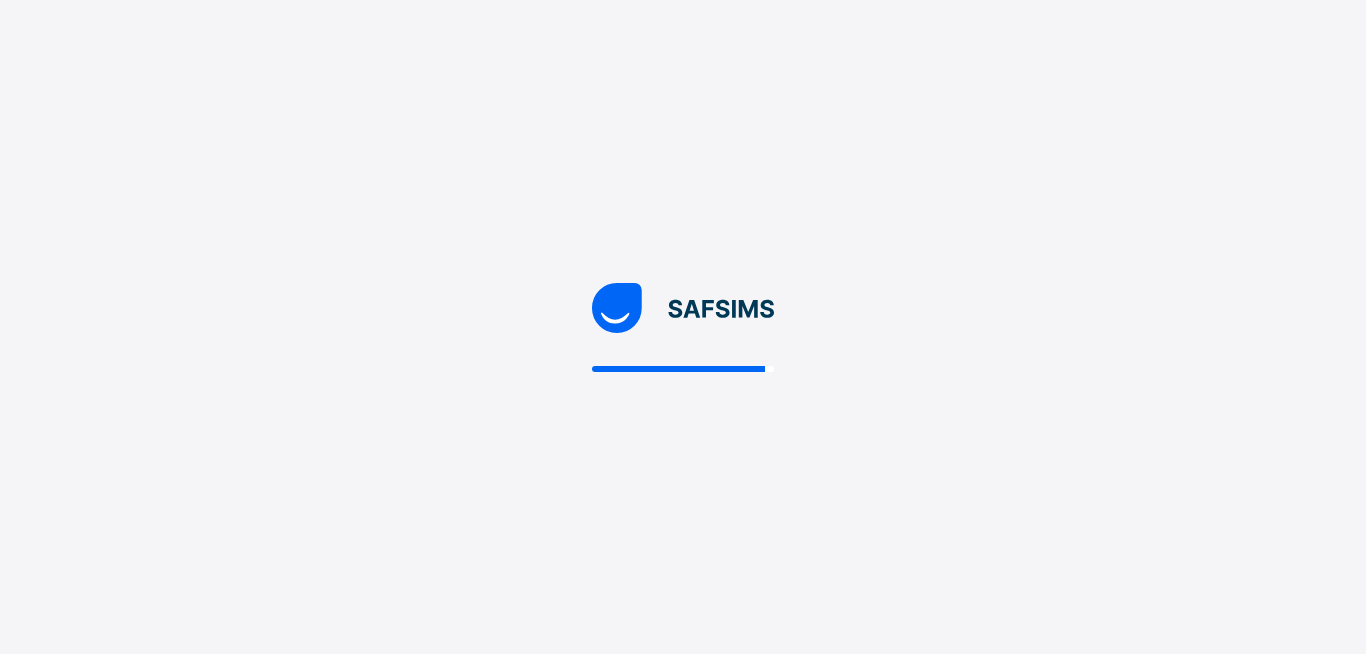 scroll, scrollTop: 0, scrollLeft: 0, axis: both 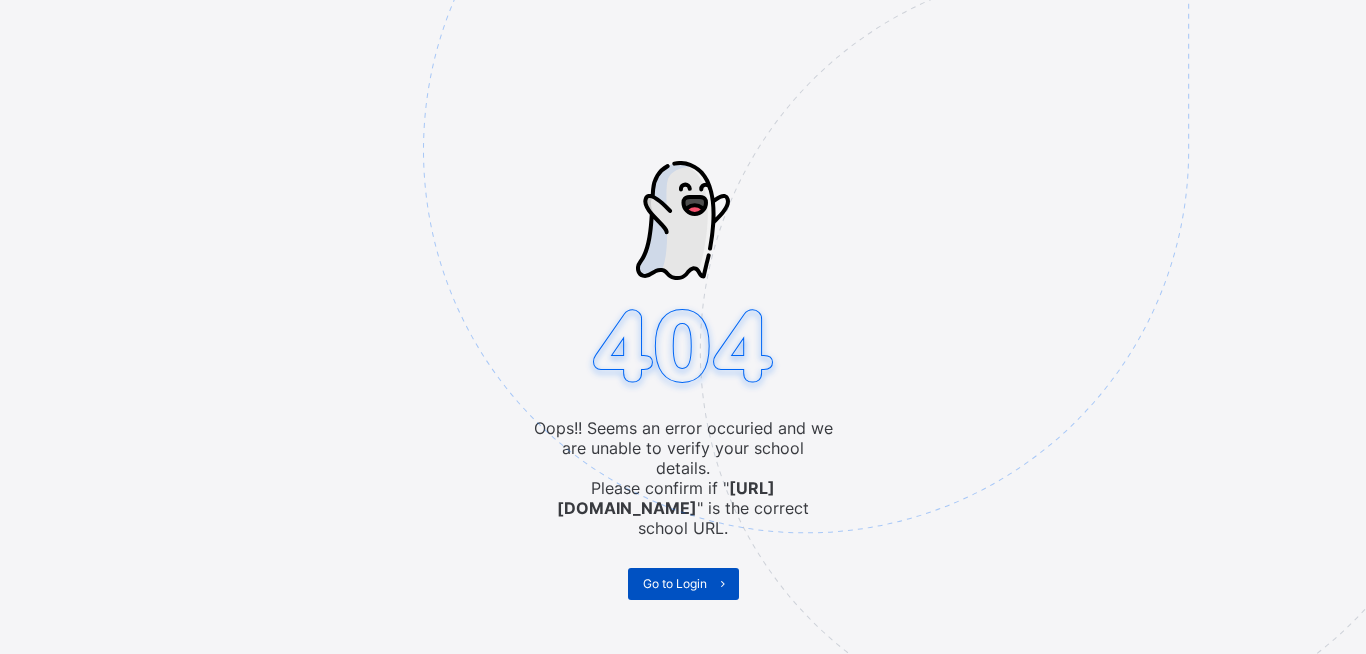 click on "Go to Login" at bounding box center [675, 583] 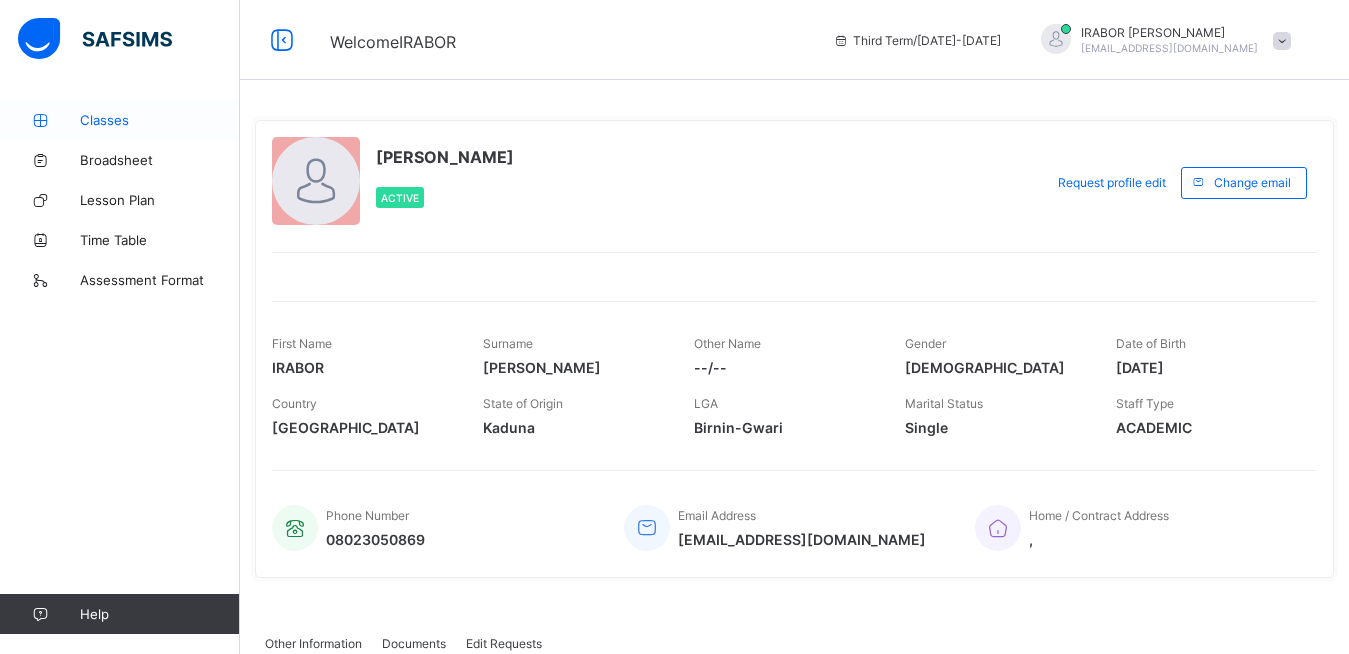 click on "Classes" at bounding box center [120, 120] 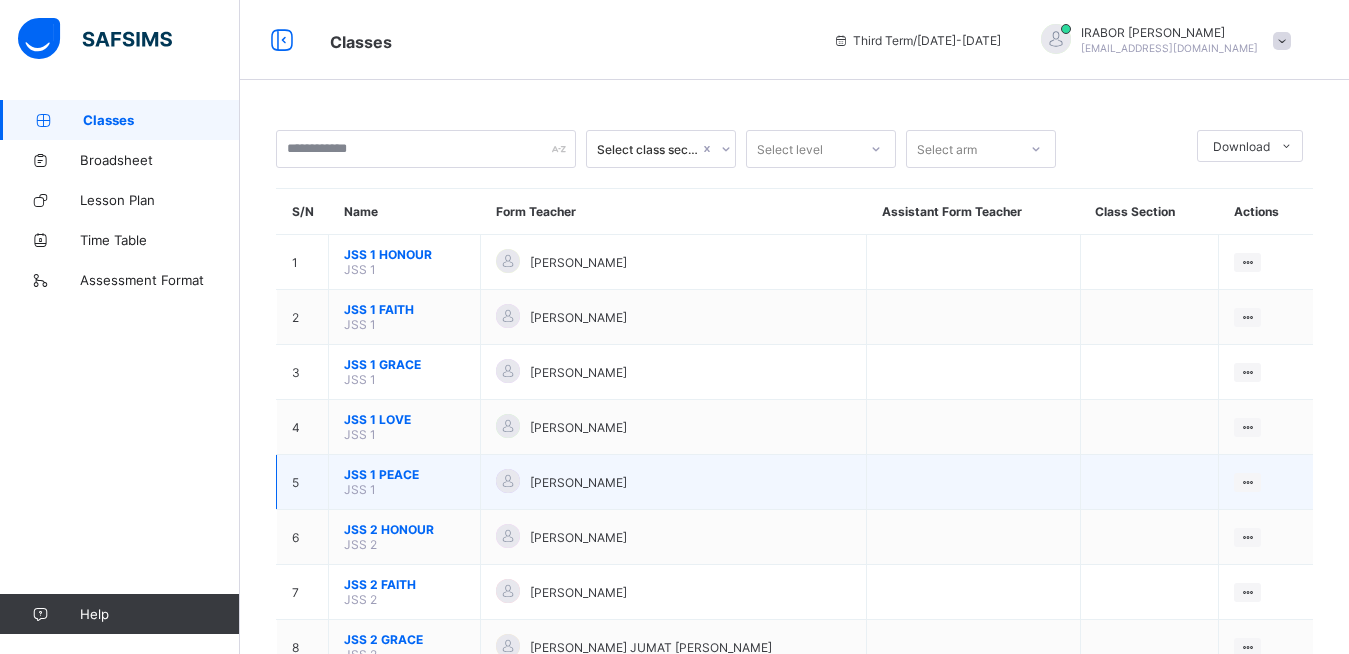 click on "JSS 1    PEACE" at bounding box center [404, 474] 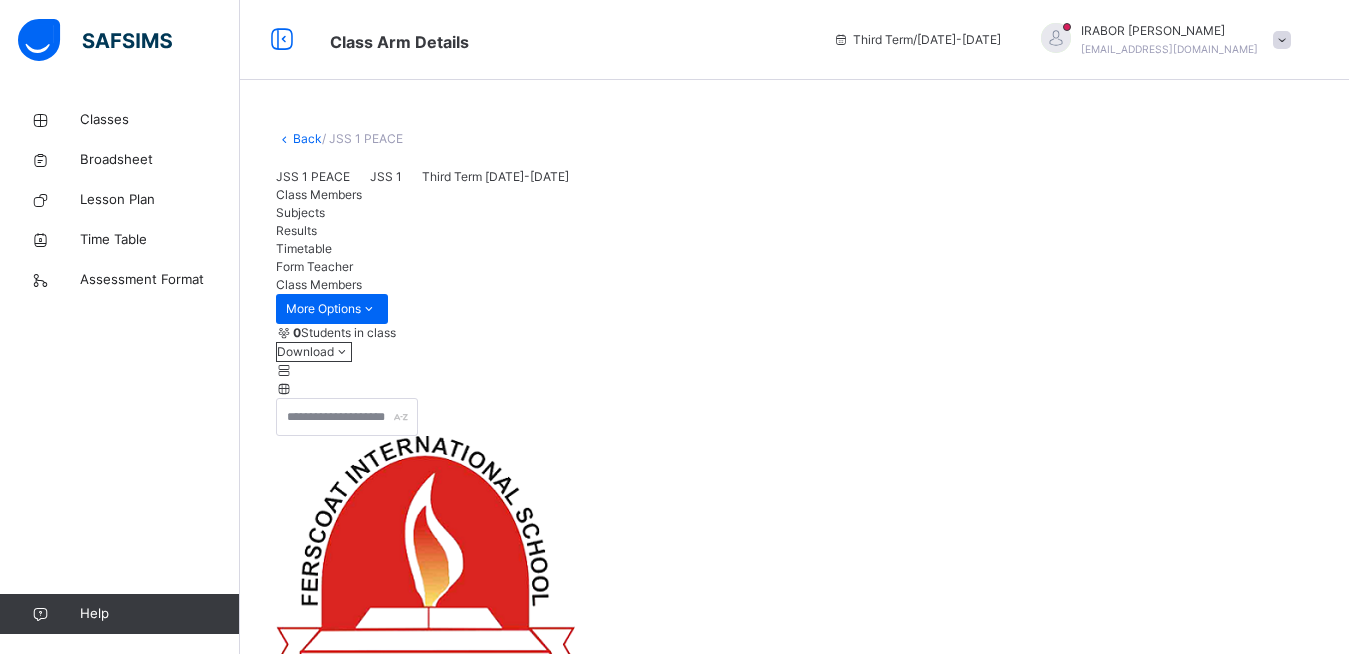click on "Back  / JSS 1  PEACE JSS 1  PEACE JSS 1  Third Term [DATE]-[DATE] Class Members Subjects Results Timetable Form Teacher Class Members More Options   0  Students in class Download Pdf Report Excel Report FERSCOAT INTERNATIONAL SCHOOL  Date: [DATE] 5:27:53 am Class Members Class:  JSS 1  PEACE Total no. of Students:  0 Term:  Third Term Session:  [DATE]-[DATE] S/NO Admission No. Last Name First Name Other Name 1 06240 [PERSON_NAME] JEMIMAH 2 06125 [PERSON_NAME] [PERSON_NAME] 3 06150 [PERSON_NAME] 4 06152 AKANO MOLOLUWA [GEOGRAPHIC_DATA] 5 06140 ALADESUYI [PERSON_NAME] 6 06156 [PERSON_NAME] [PERSON_NAME] 7 06142 ASEROMA [PERSON_NAME] 8 06136 [PERSON_NAME] [PERSON_NAME] 9 06111 [PERSON_NAME] 10 06121 [PERSON_NAME] 11 06112 [PERSON_NAME] 12 06115 EL-SCHAEDDHAEI ZION [STREET_ADDRESS] DEBORAH ERIOLUWA 14 06230 [PERSON_NAME] 15 06122 IKECHUKWU [PERSON_NAME] 16 06179 [PERSON_NAME] [PERSON_NAME] 17 06120 [PERSON_NAME] GOLD 18 06166 [PERSON_NAME] [PERSON_NAME] 19" at bounding box center [794, 4344] 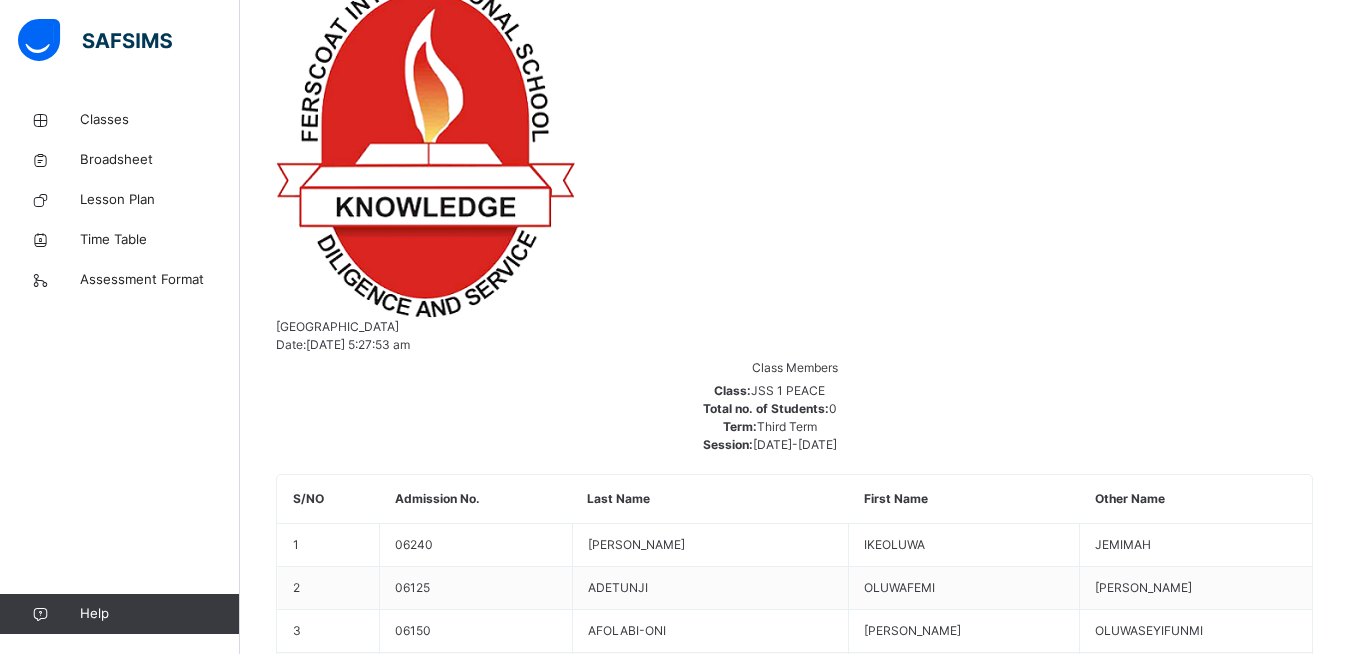 scroll, scrollTop: 569, scrollLeft: 0, axis: vertical 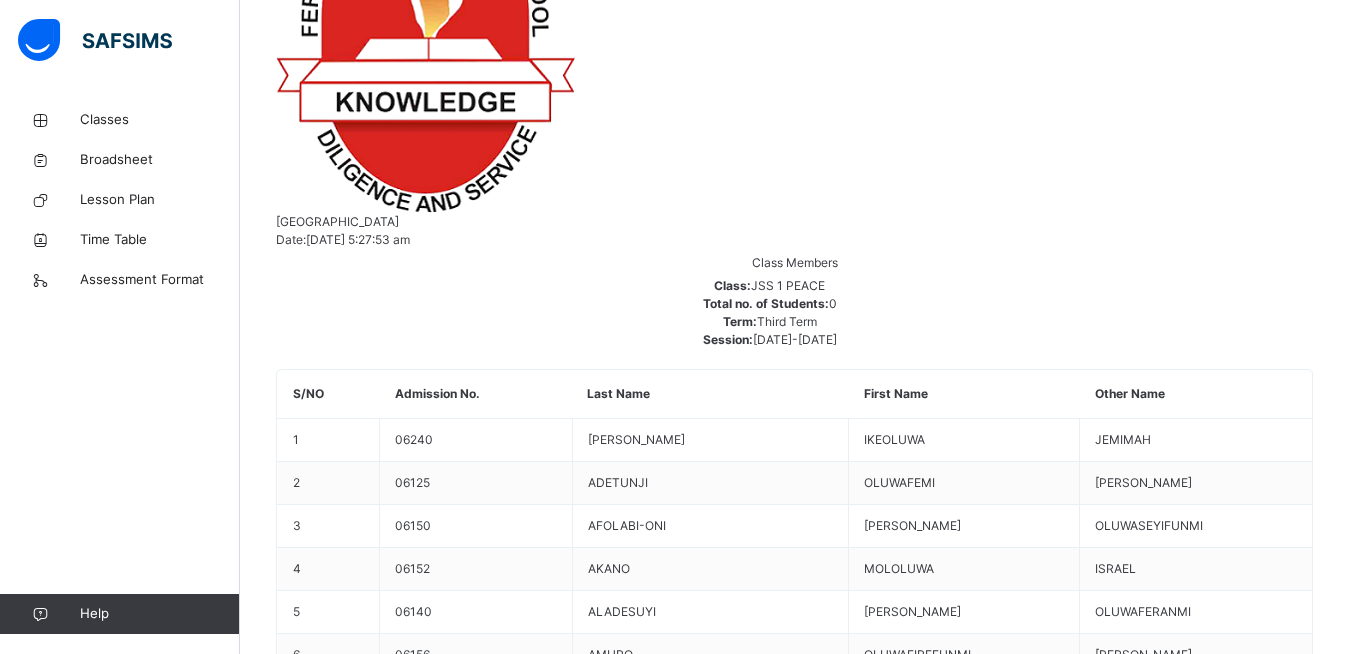 click on "Assess Students" at bounding box center (1251, 3961) 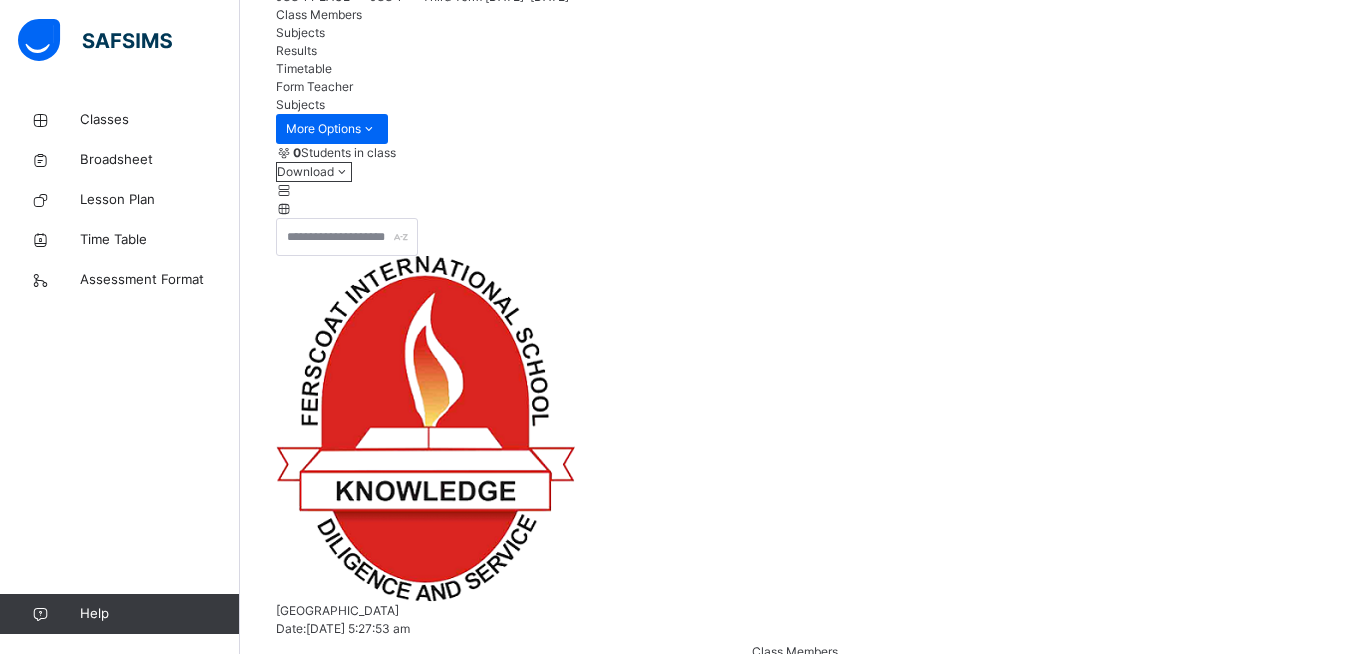 scroll, scrollTop: 177, scrollLeft: 0, axis: vertical 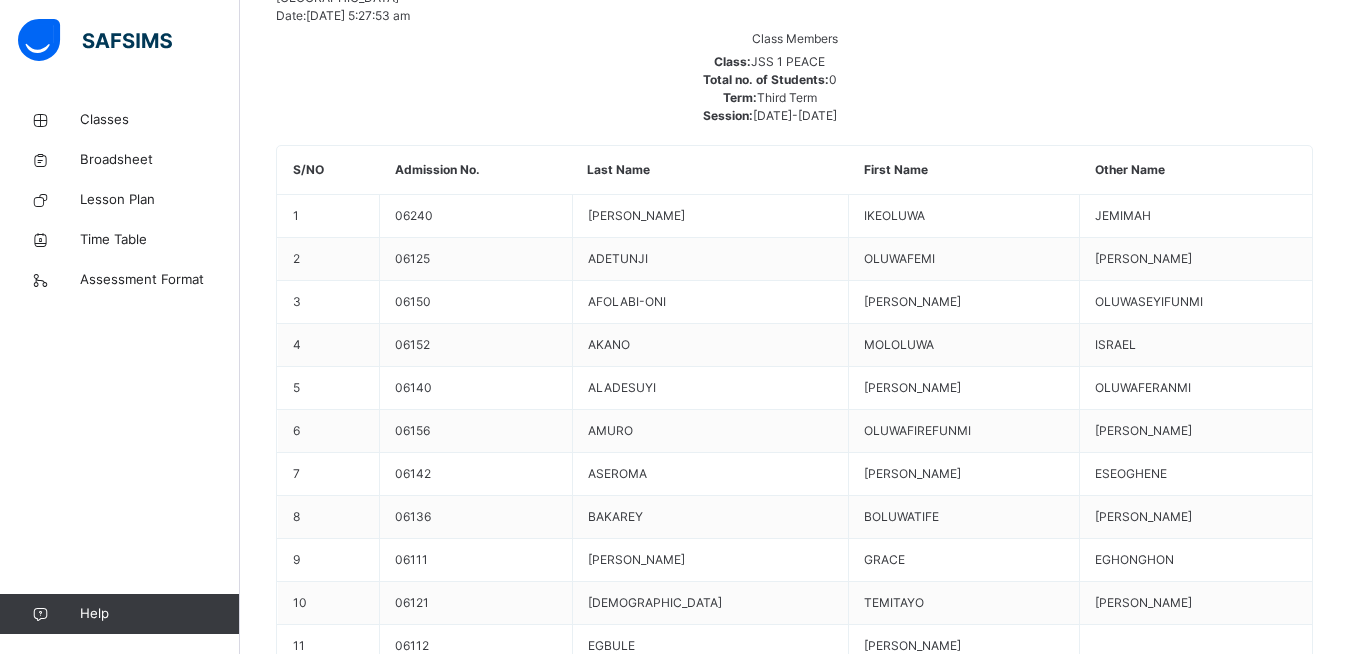 click on "Assess Students" at bounding box center [1251, 3737] 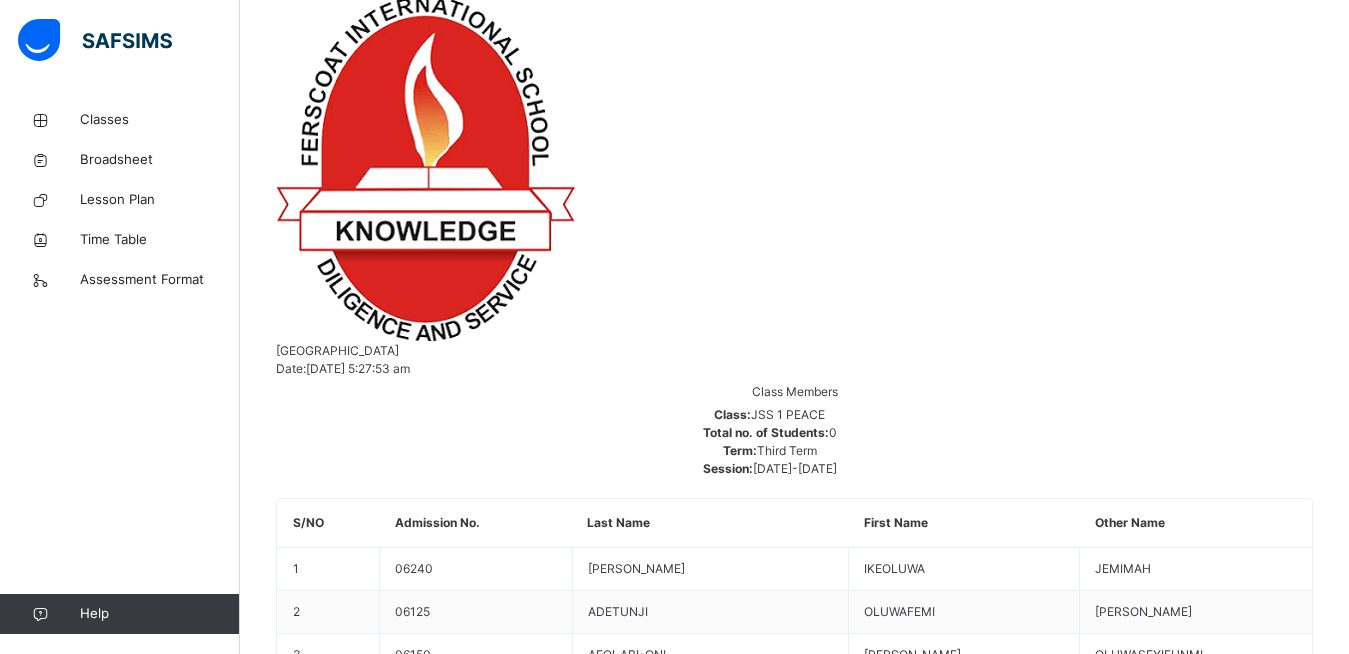 scroll, scrollTop: 345, scrollLeft: 0, axis: vertical 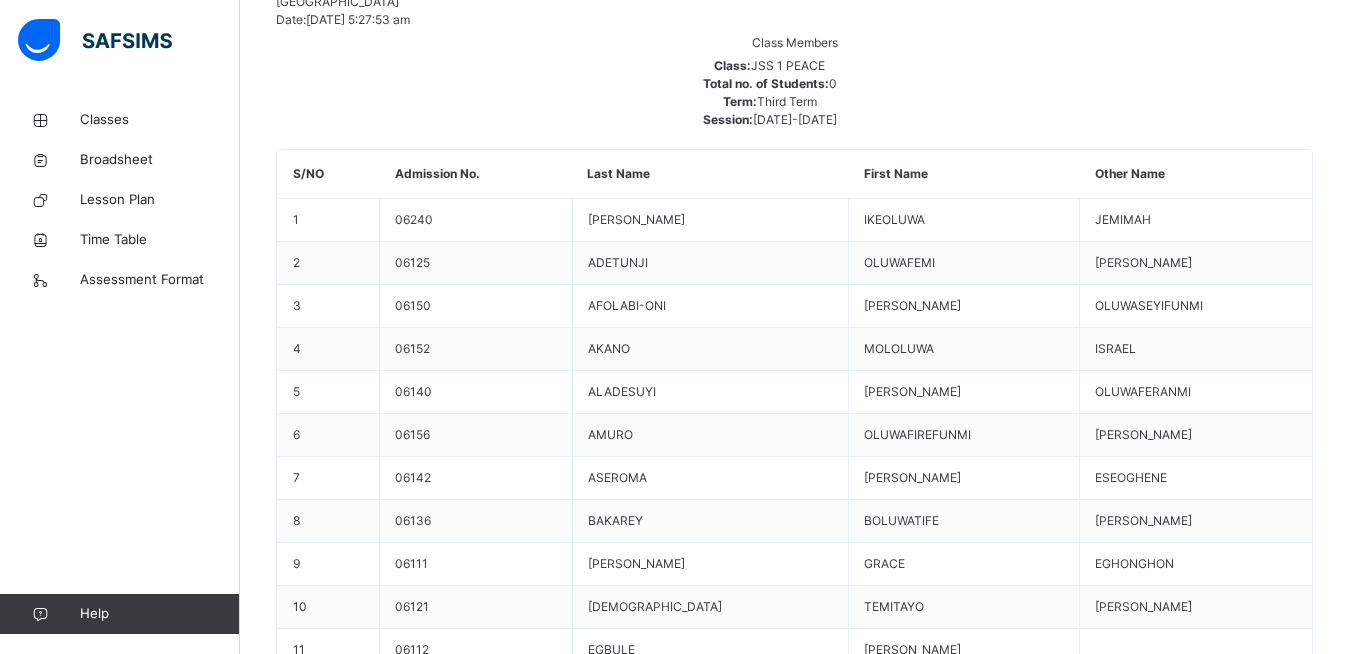 click on "Assess Students" at bounding box center [1219, 3741] 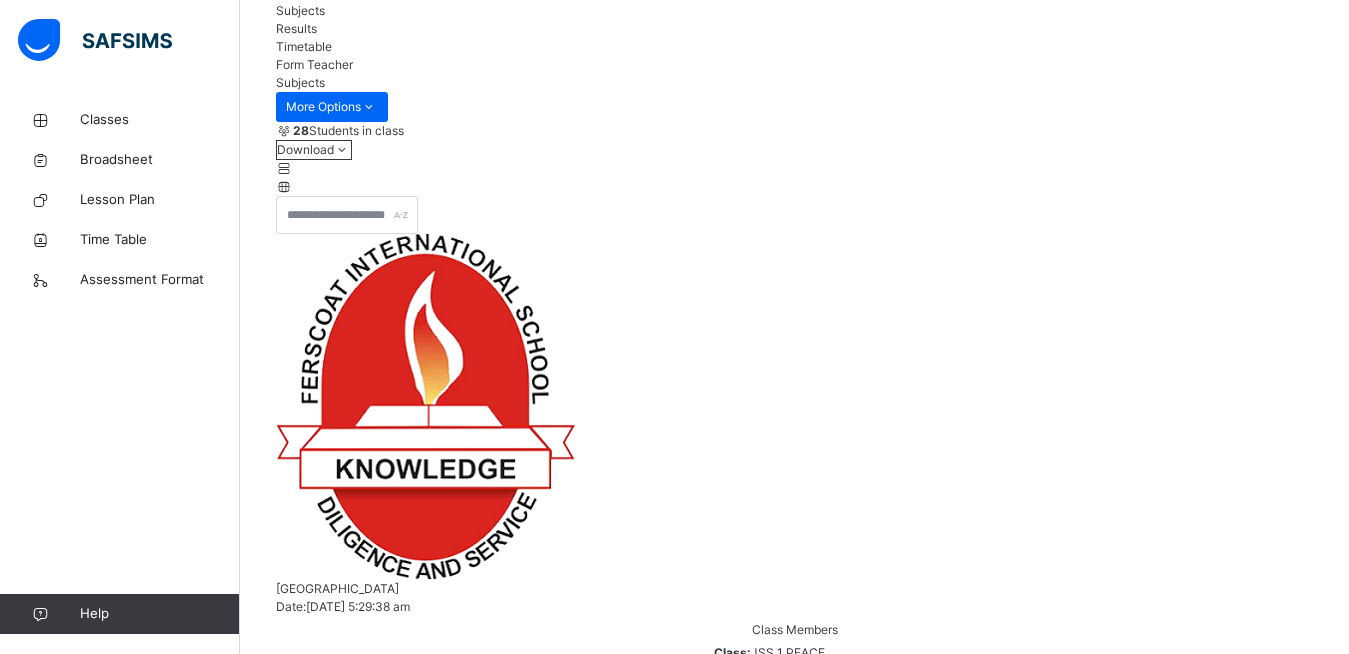 scroll, scrollTop: 169, scrollLeft: 0, axis: vertical 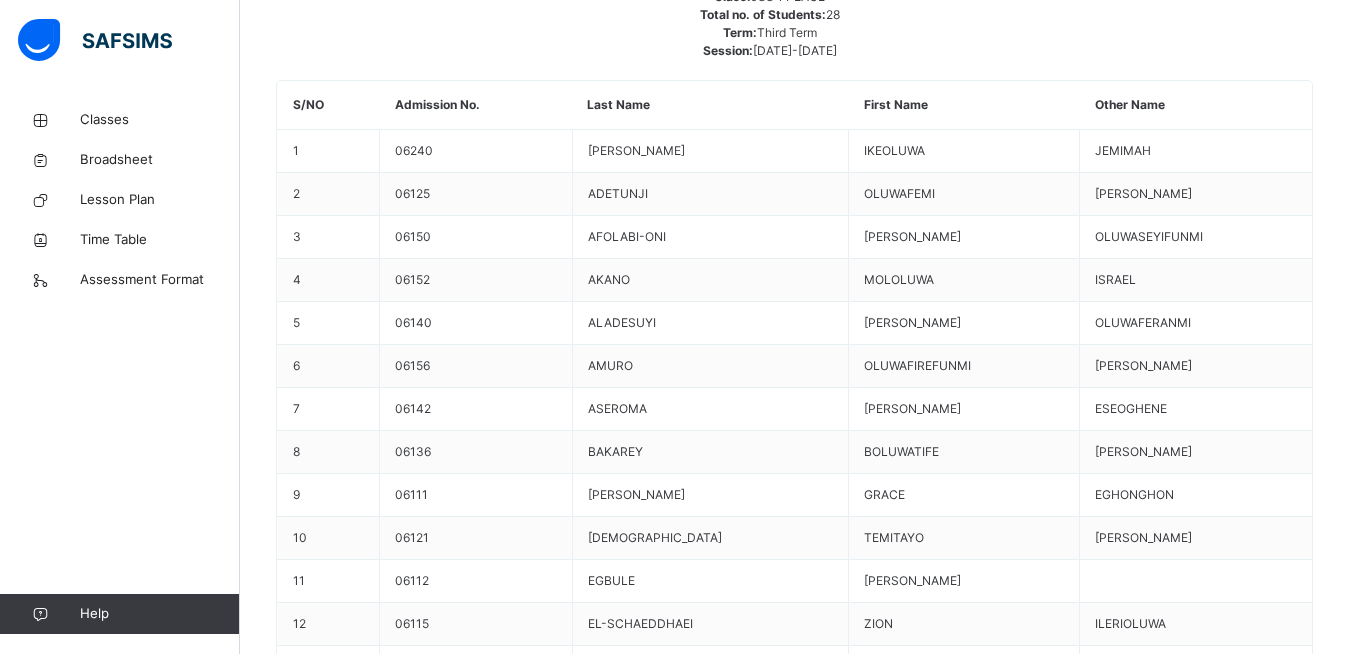 click on "Assess Students" at bounding box center (1219, 3672) 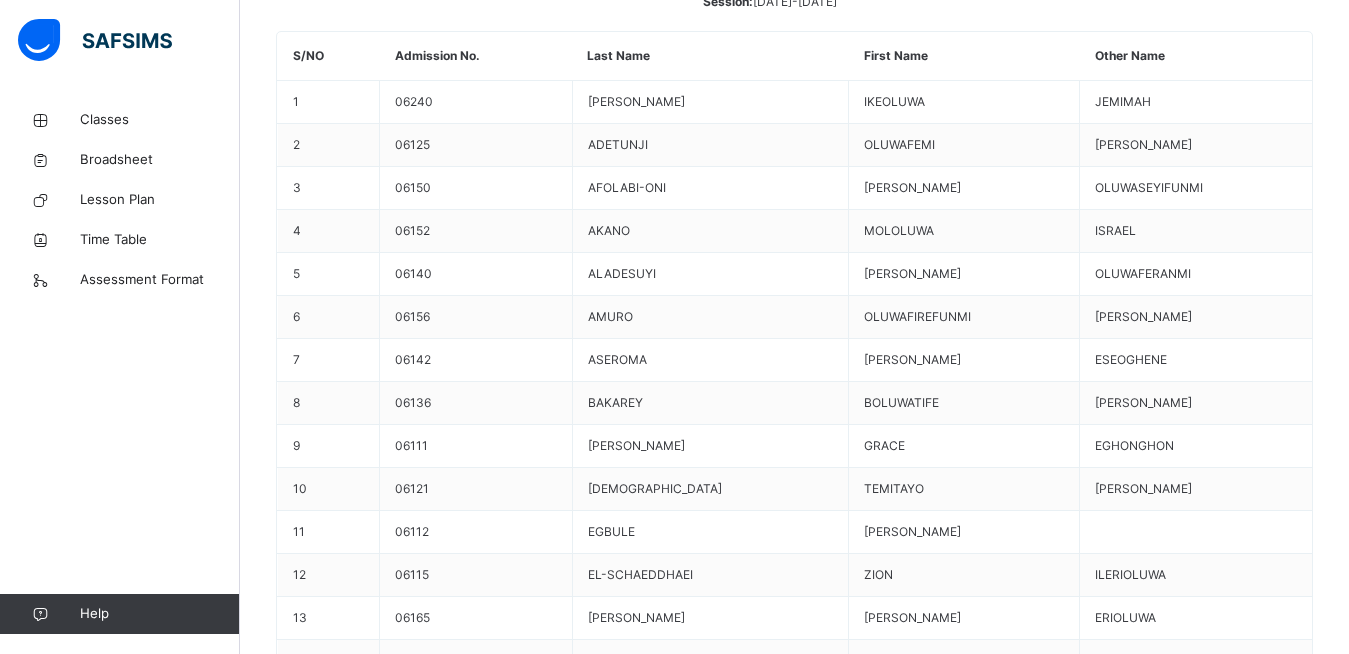 scroll, scrollTop: 909, scrollLeft: 0, axis: vertical 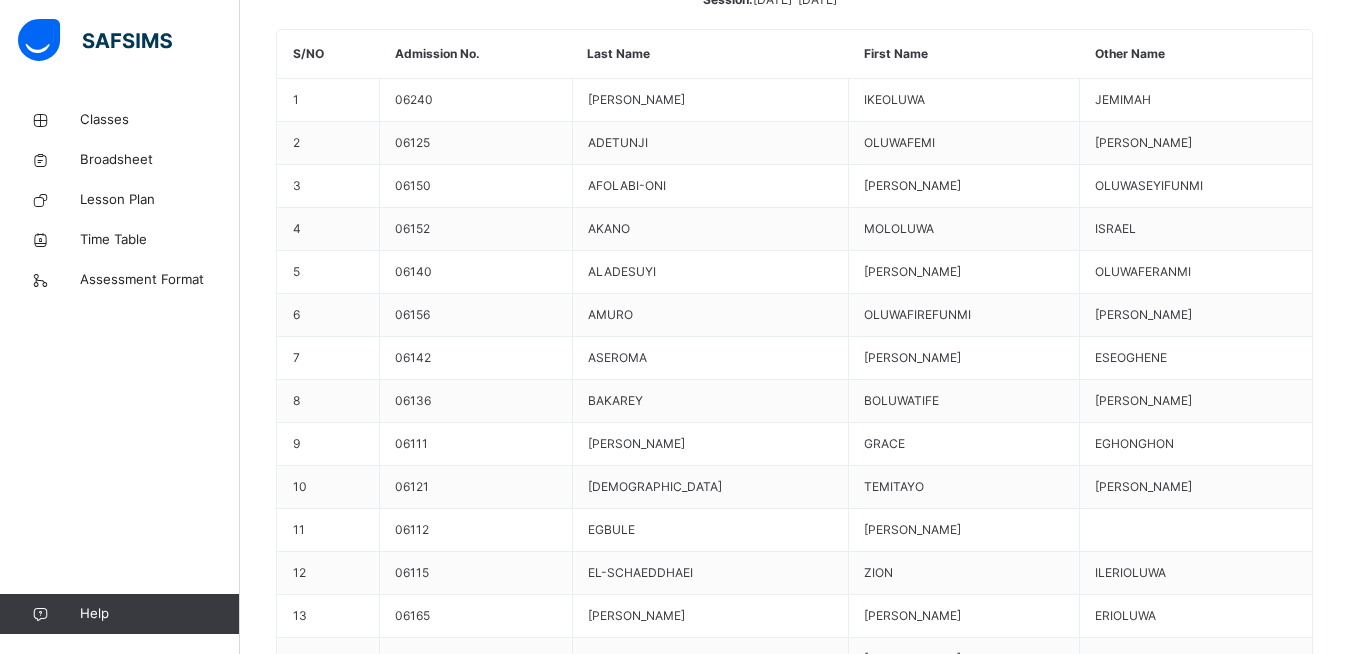click at bounding box center (1159, 8576) 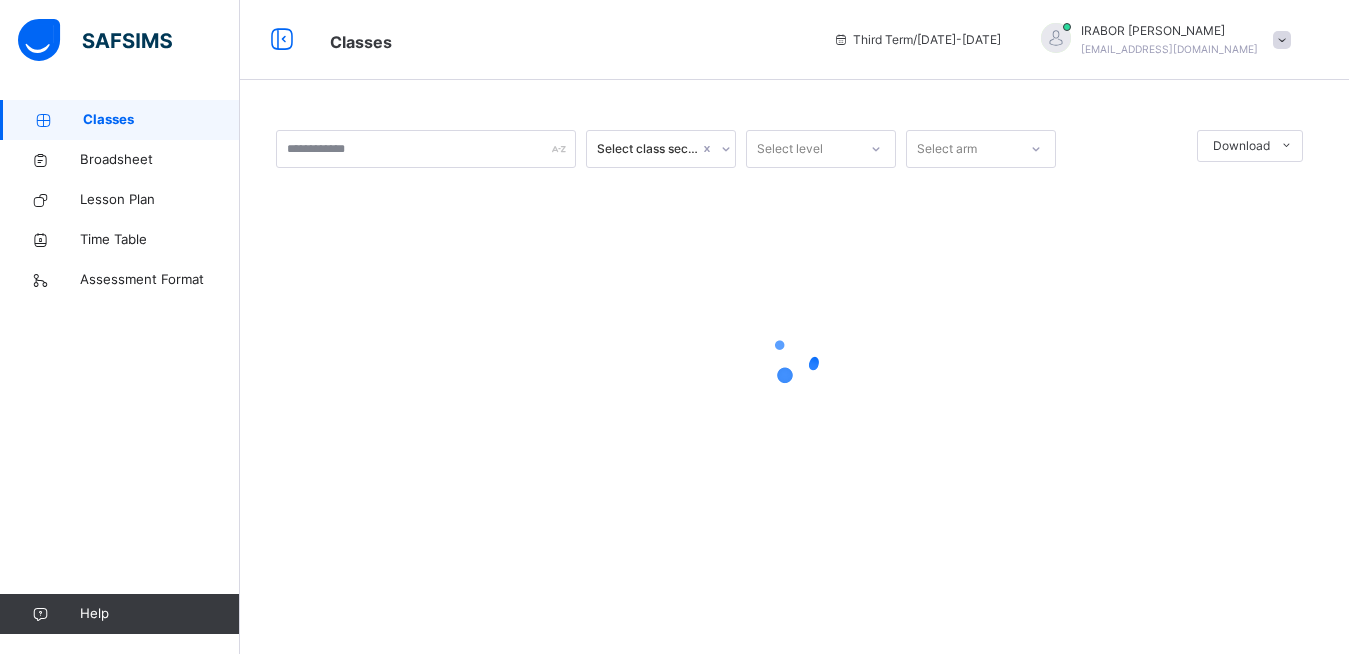 scroll, scrollTop: 0, scrollLeft: 0, axis: both 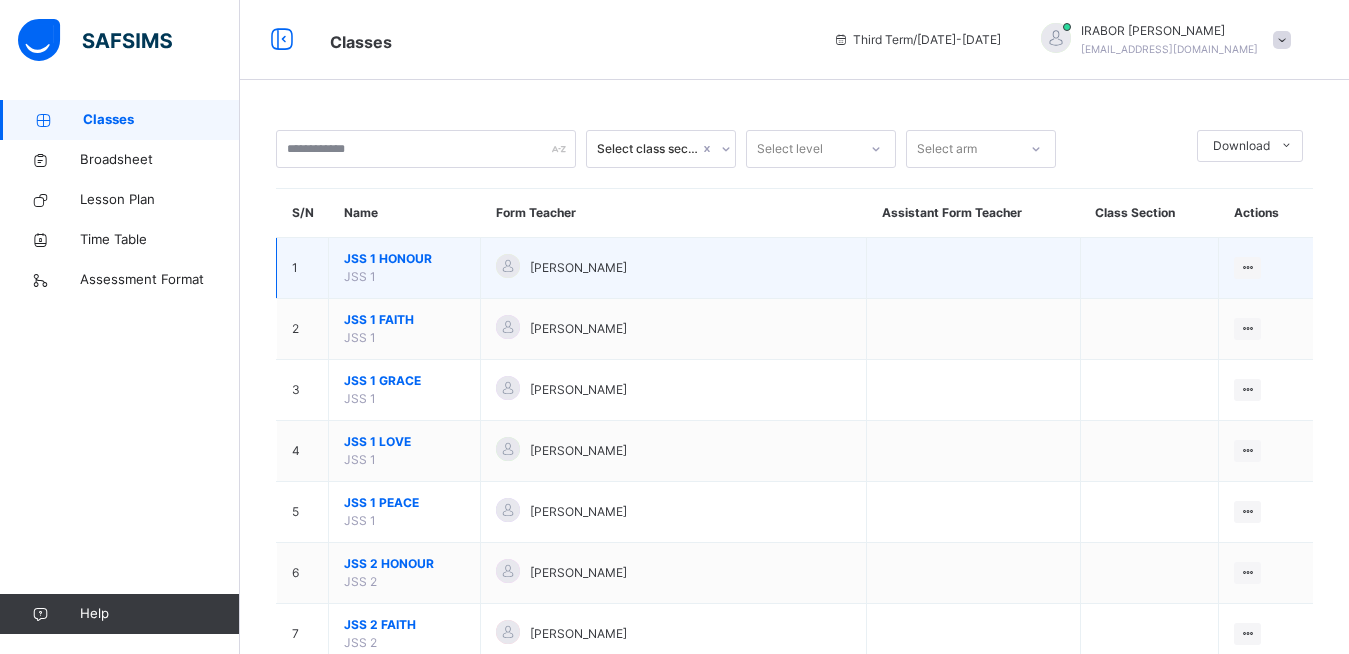 click on "JSS 1     HONOUR" at bounding box center (404, 259) 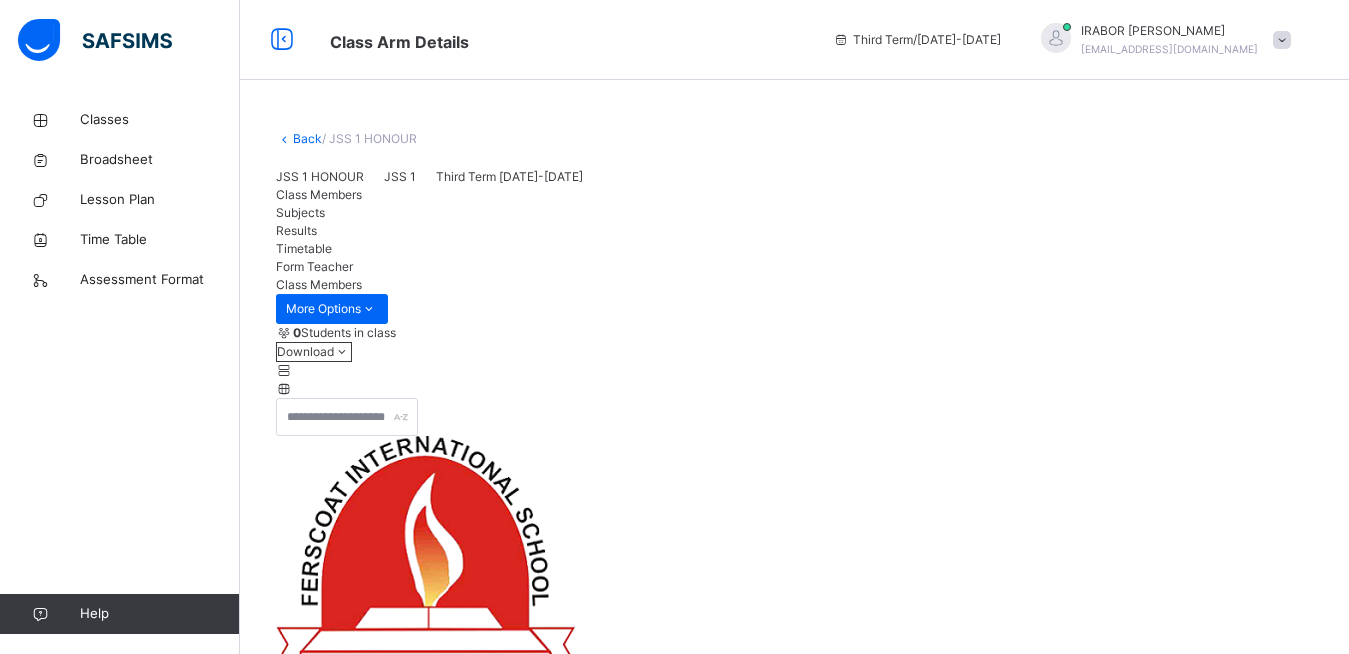 click on "Subjects" at bounding box center [300, 212] 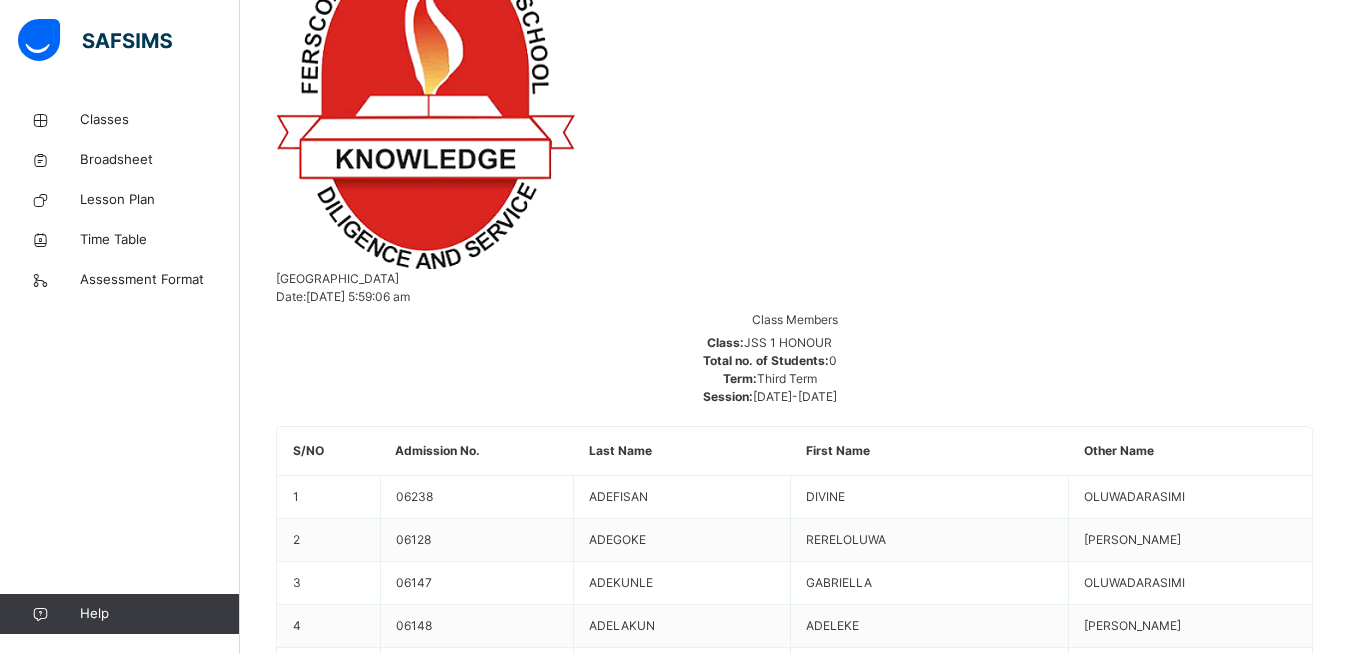 scroll, scrollTop: 593, scrollLeft: 0, axis: vertical 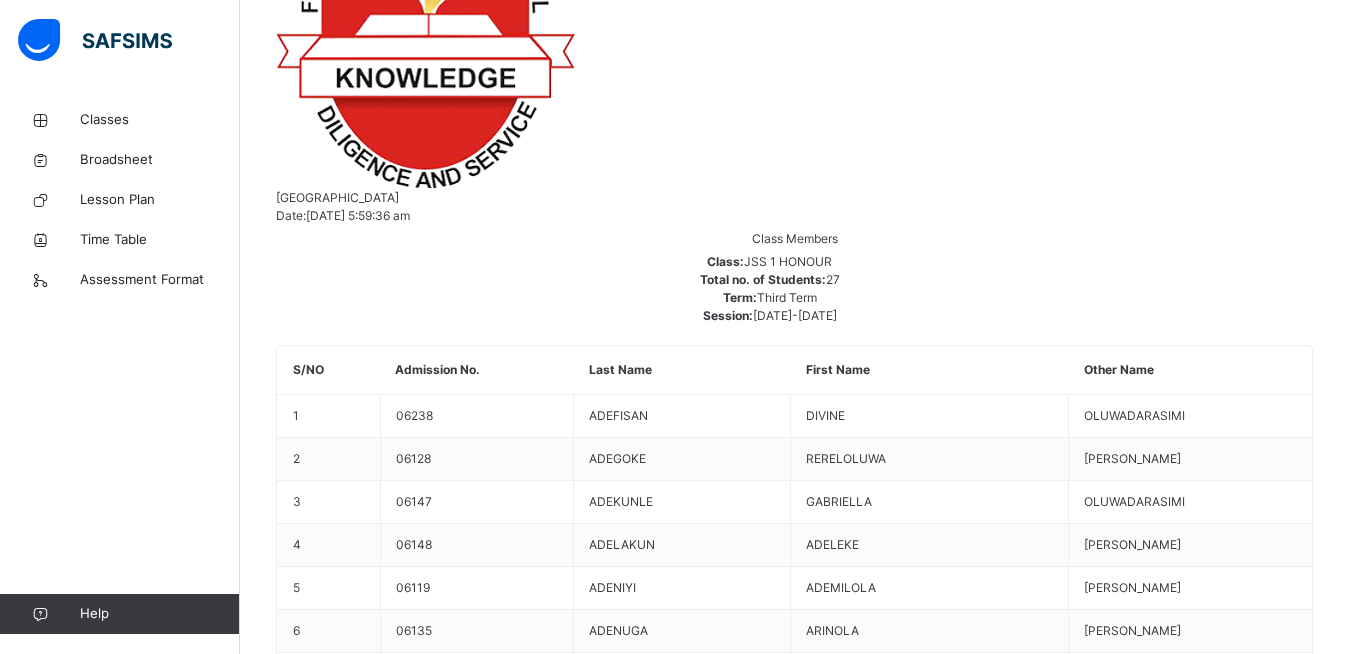 click on "Assess Students" at bounding box center (1251, 3833) 